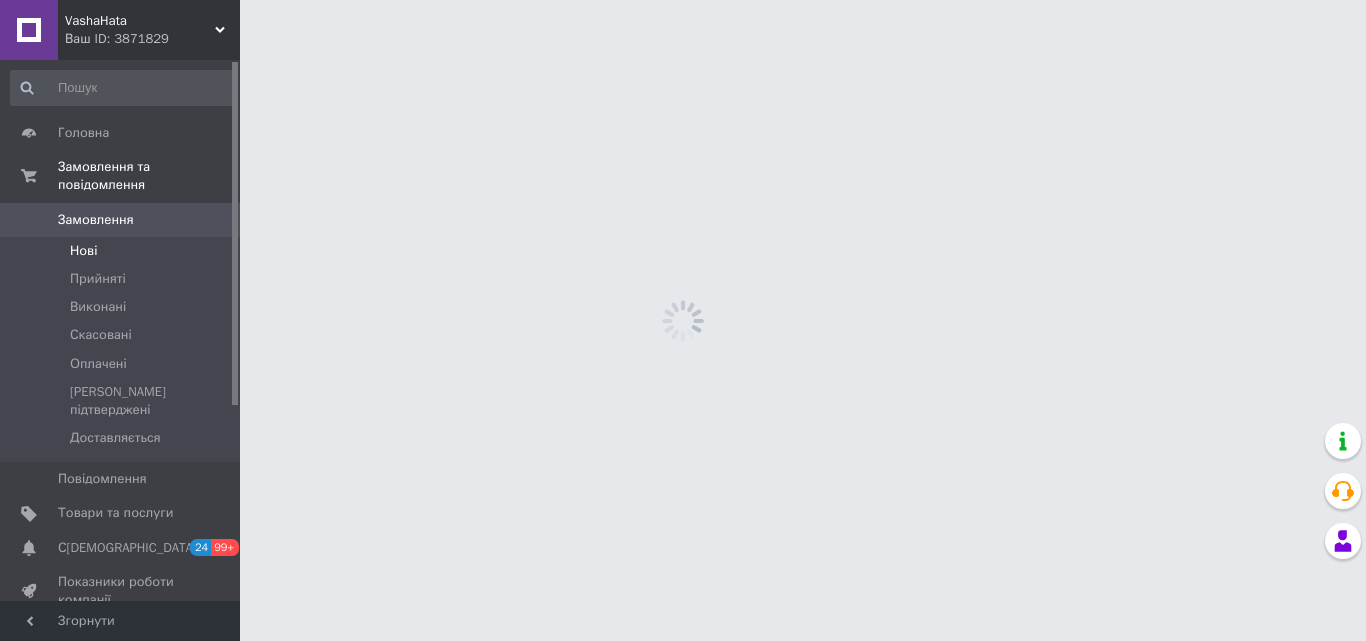 scroll, scrollTop: 0, scrollLeft: 0, axis: both 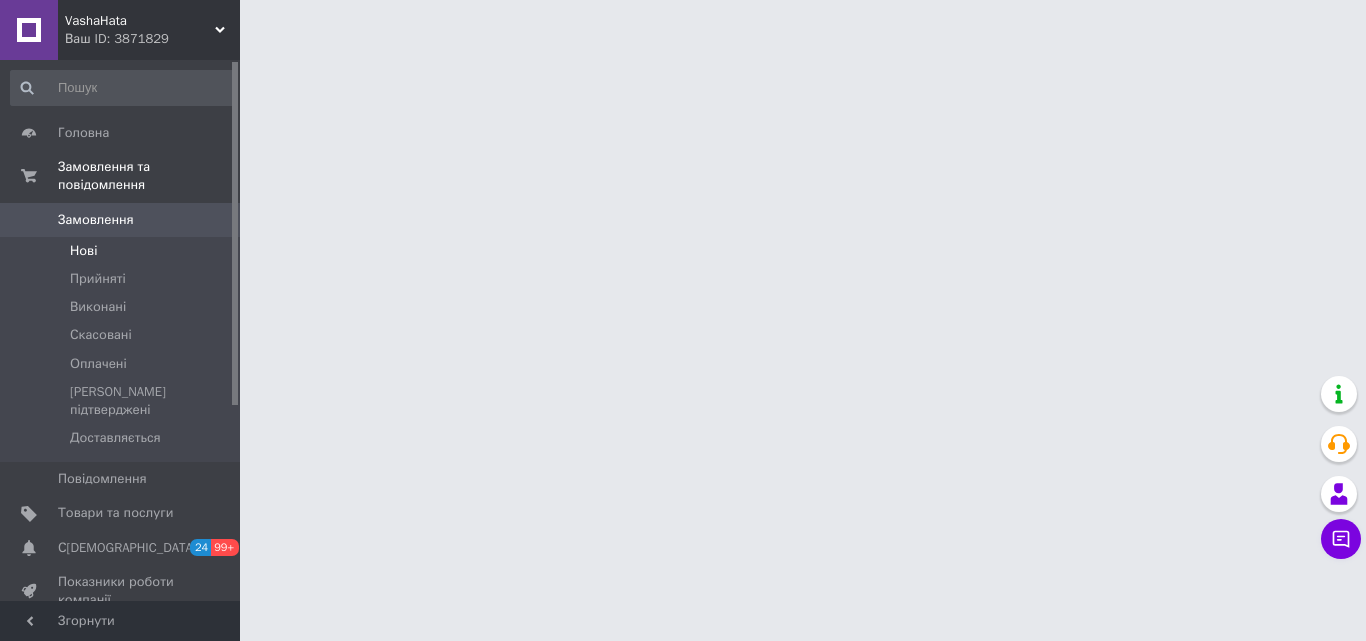 click on "Нові" at bounding box center [123, 251] 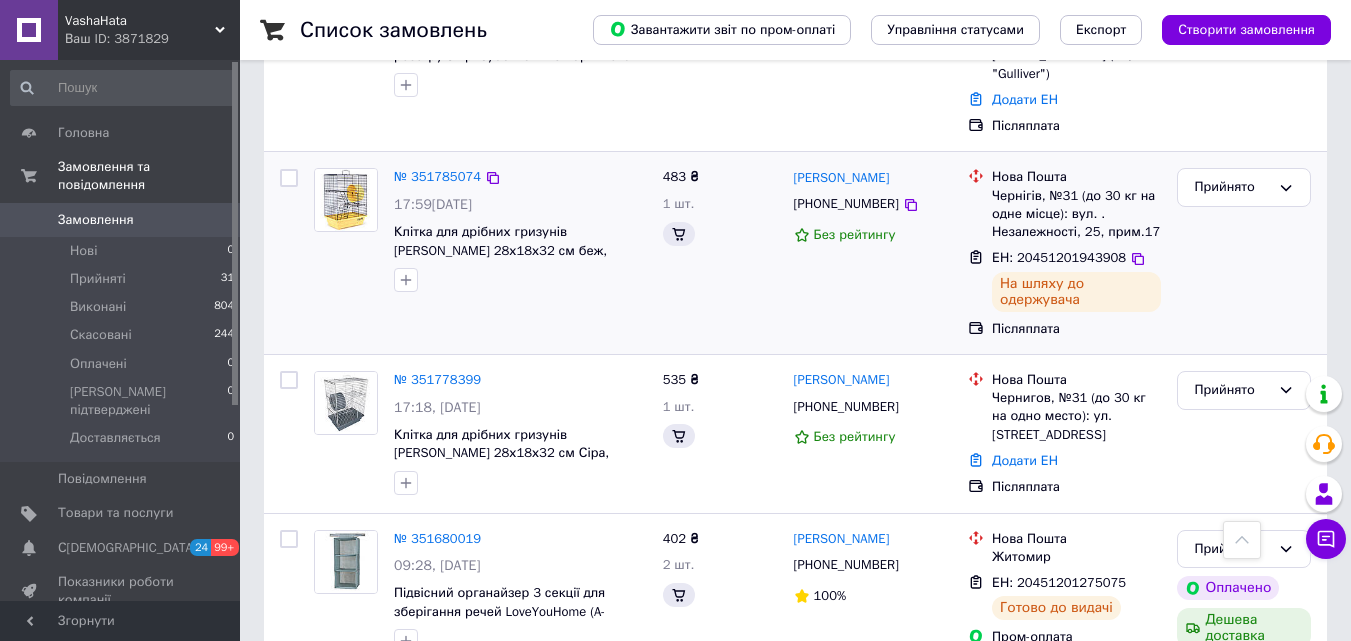scroll, scrollTop: 800, scrollLeft: 0, axis: vertical 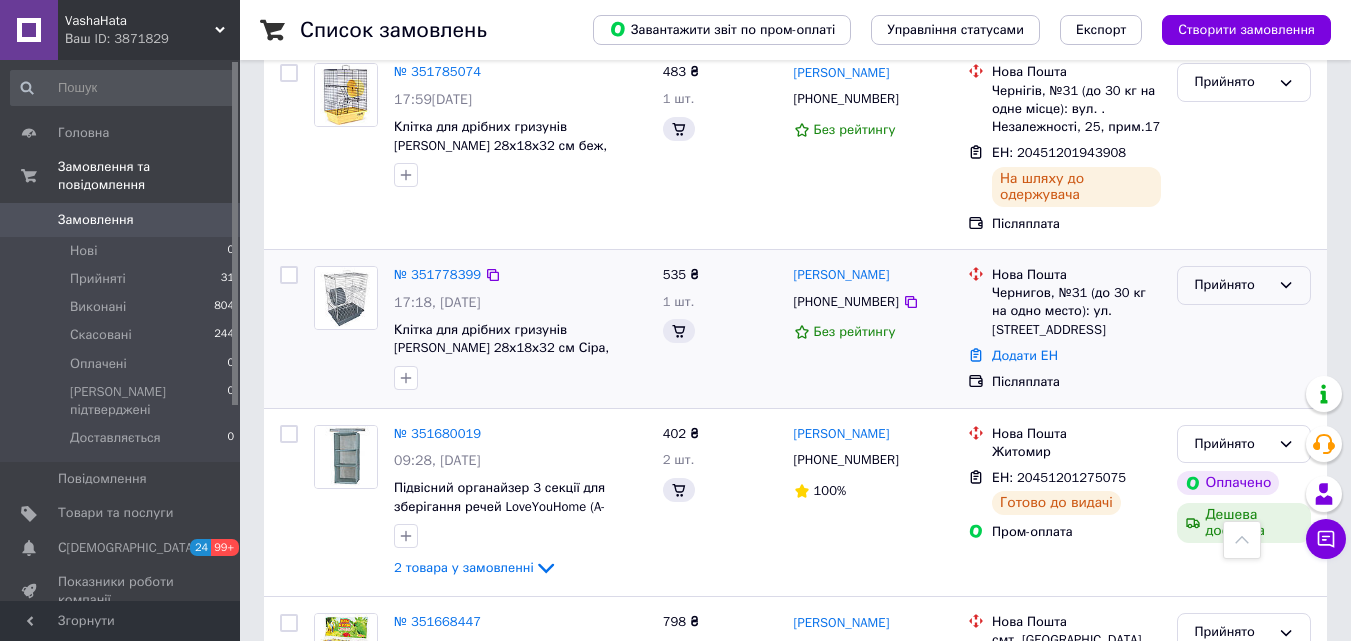 click on "Прийнято" at bounding box center [1232, 285] 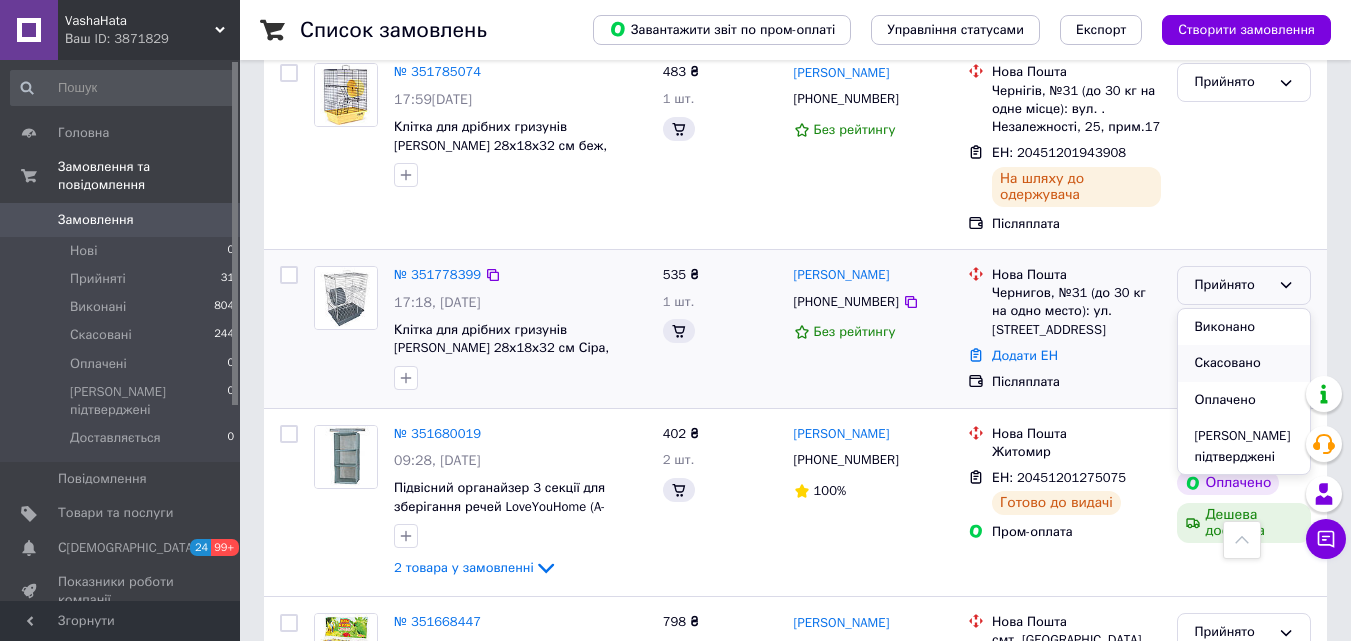 click on "Скасовано" at bounding box center (1244, 363) 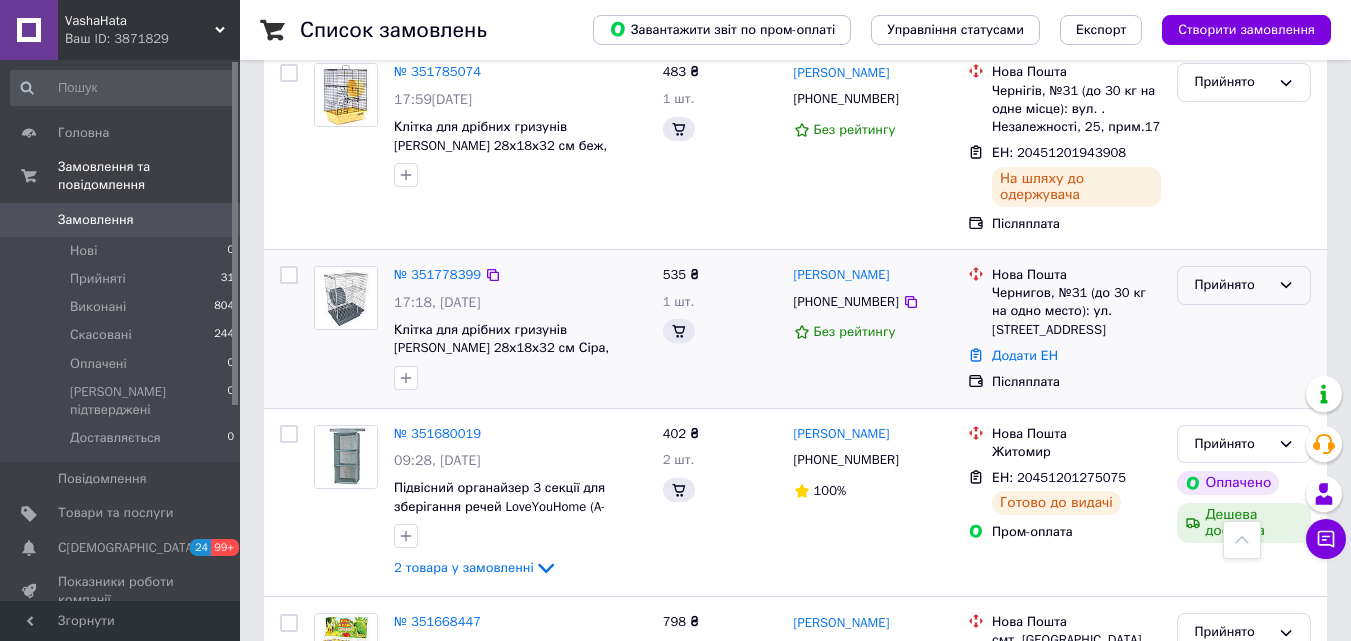 click on "Прийнято" at bounding box center (1232, 285) 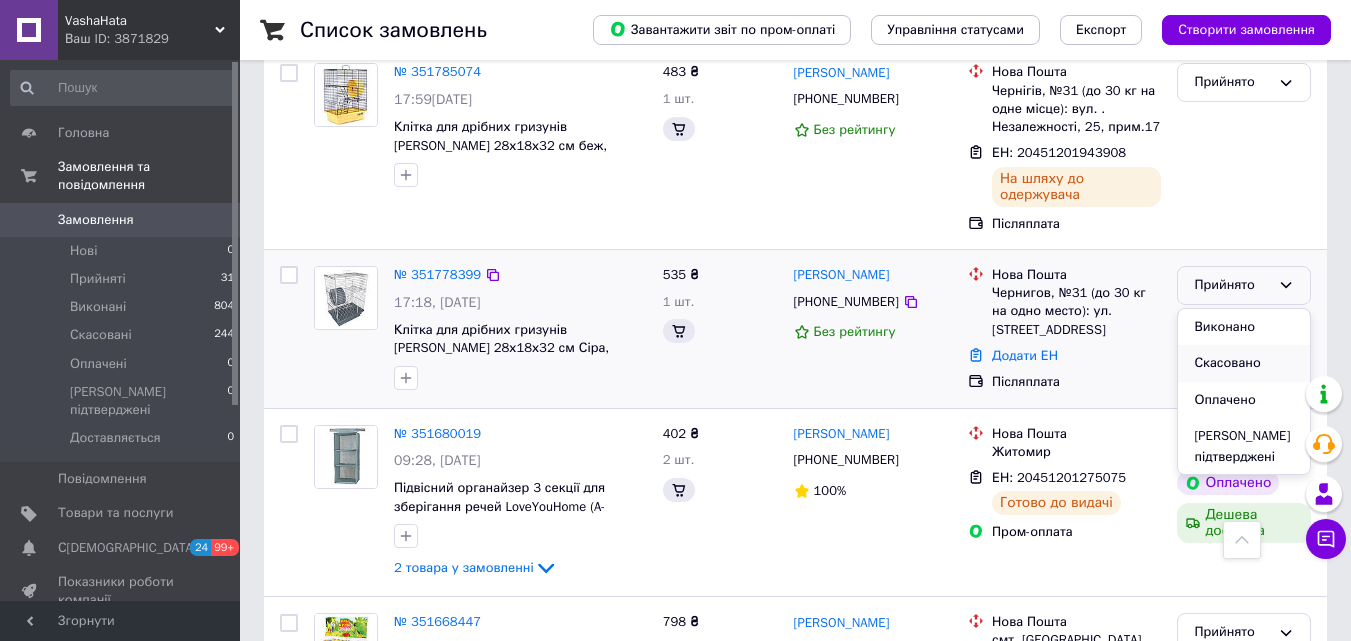 click on "Скасовано" at bounding box center (1244, 363) 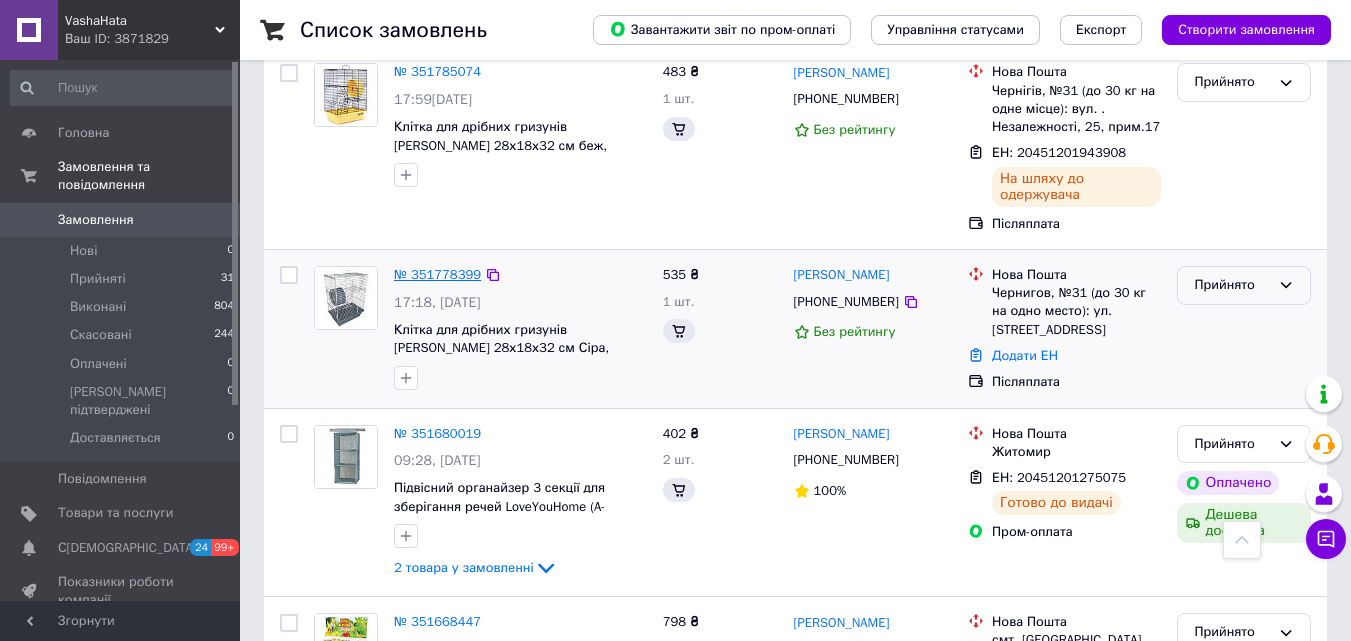 click on "№ 351778399" at bounding box center (437, 274) 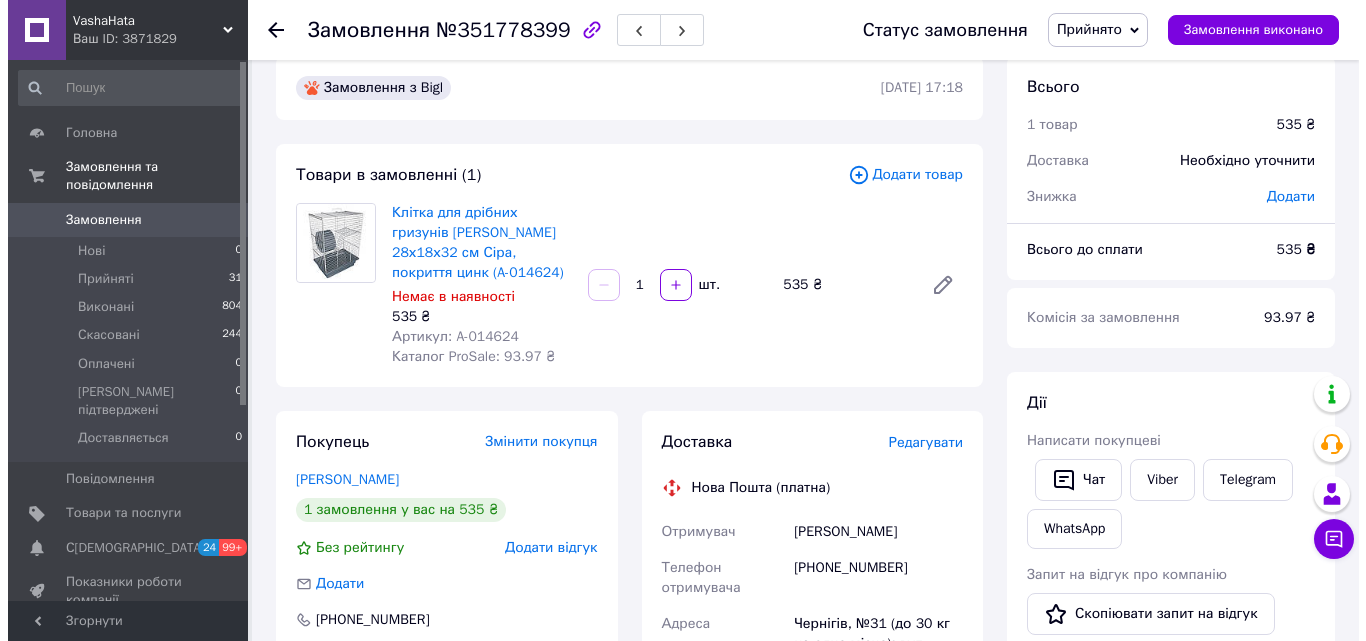 scroll, scrollTop: 0, scrollLeft: 0, axis: both 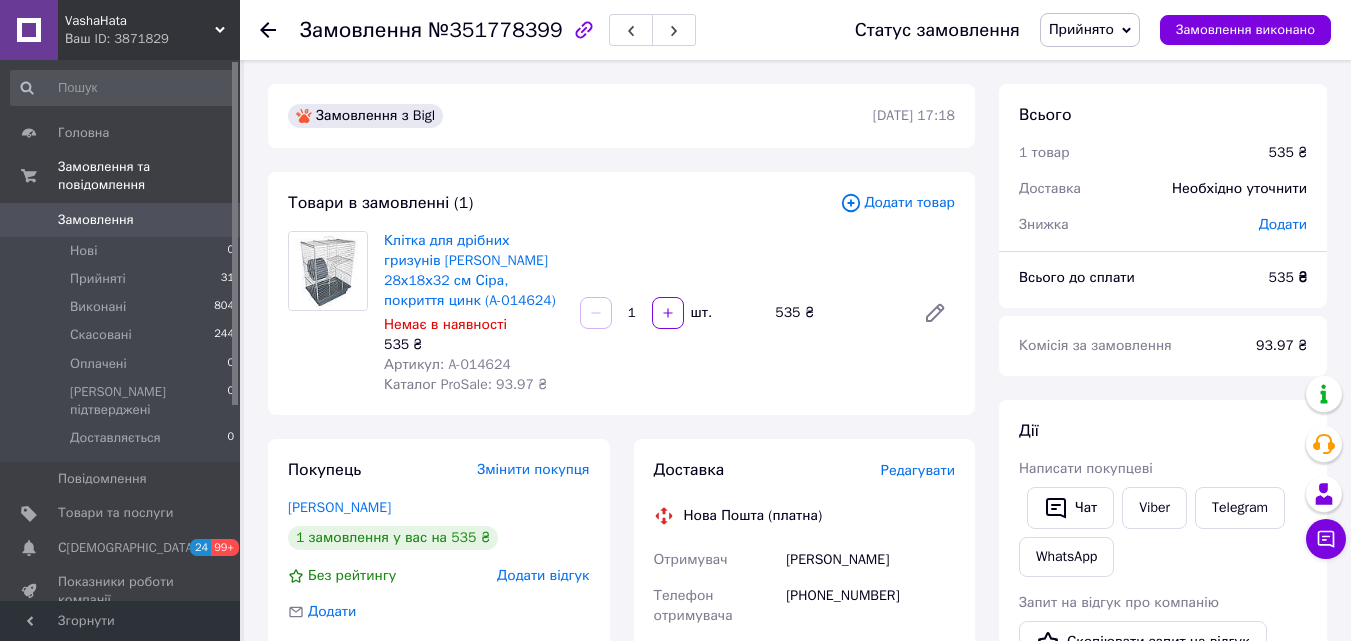 click on "Прийнято" at bounding box center (1090, 30) 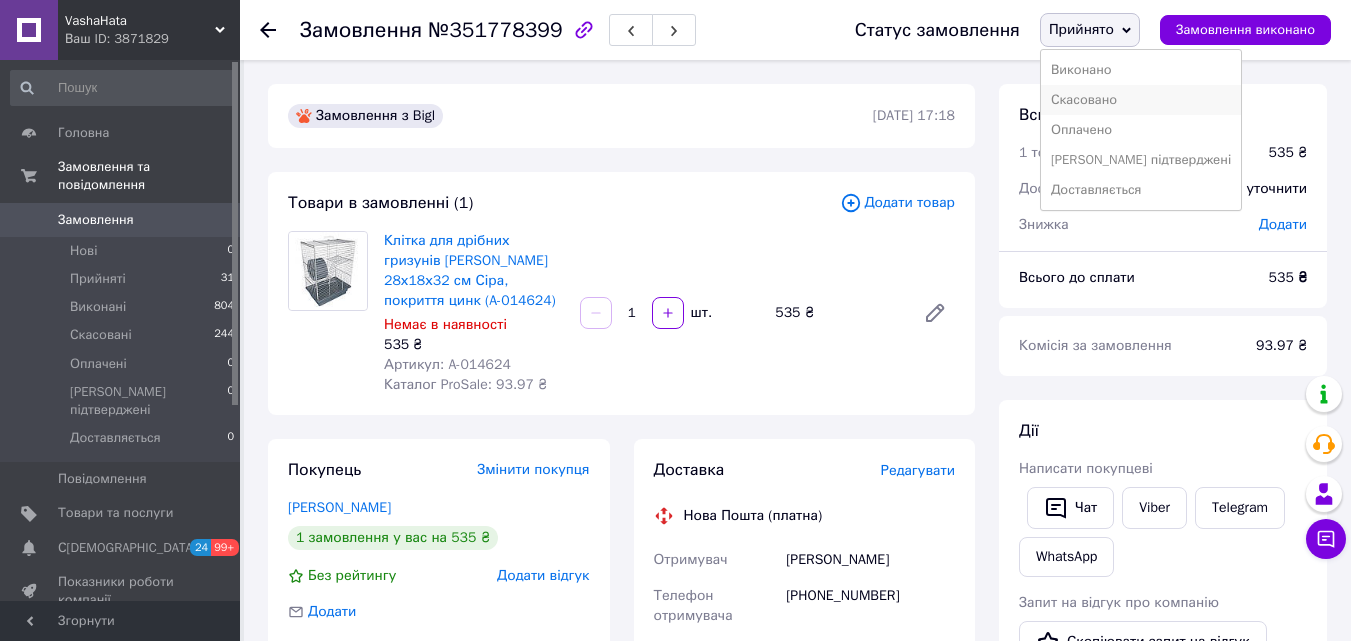 click on "Скасовано" at bounding box center [1141, 100] 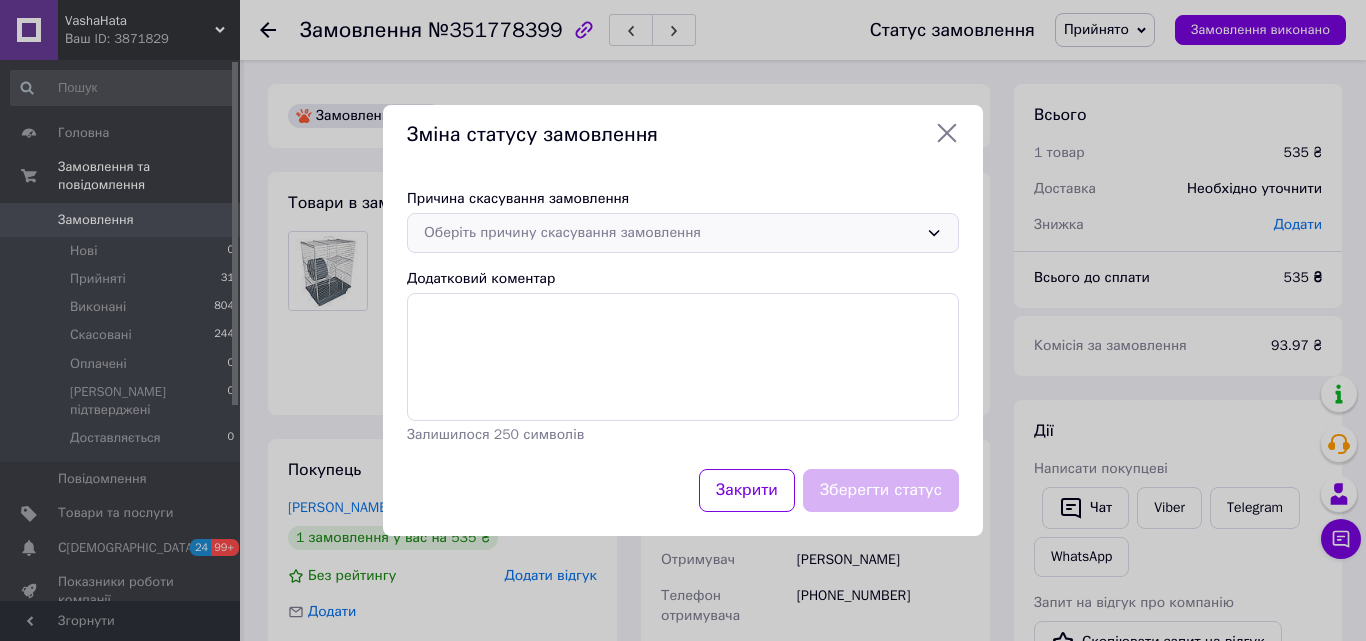 click on "Оберіть причину скасування замовлення" at bounding box center (671, 233) 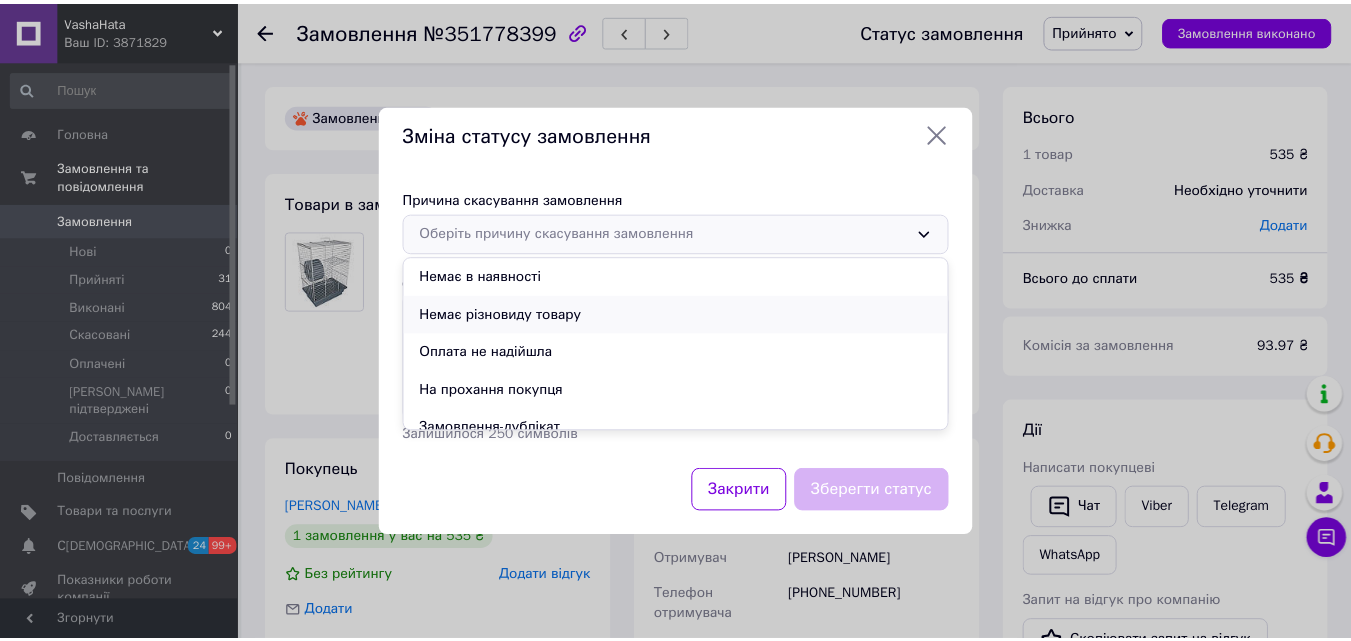 scroll, scrollTop: 93, scrollLeft: 0, axis: vertical 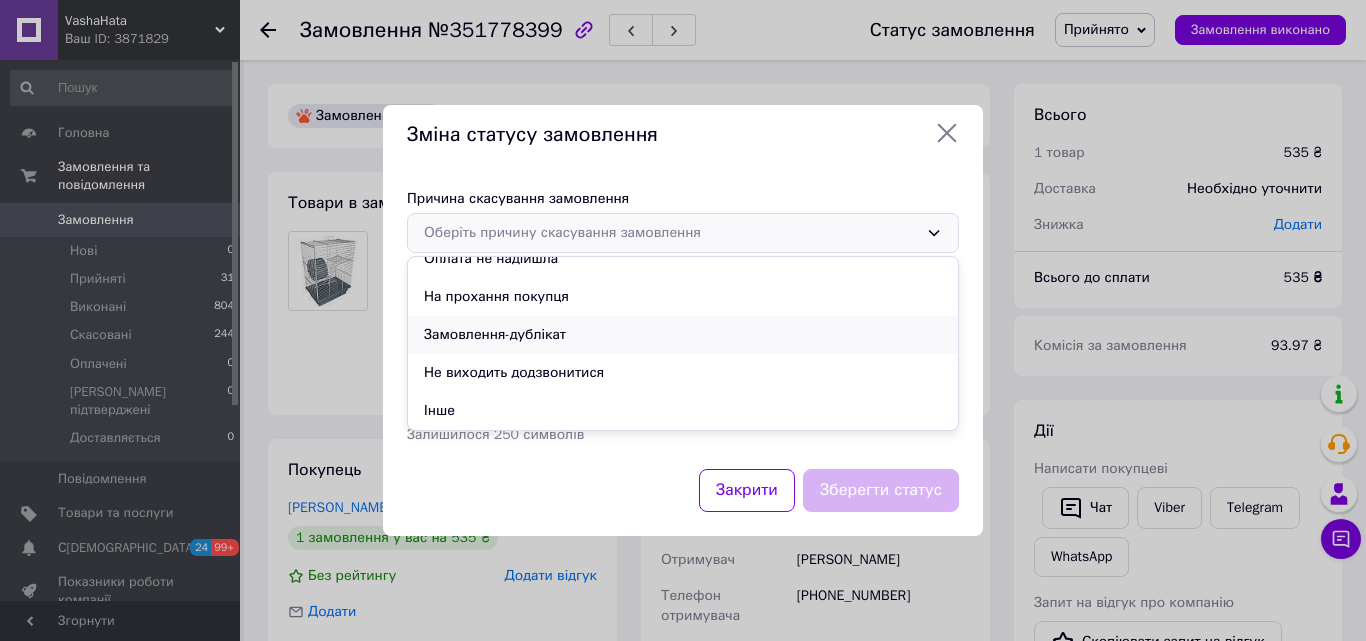 click on "Замовлення-дублікат" at bounding box center [683, 335] 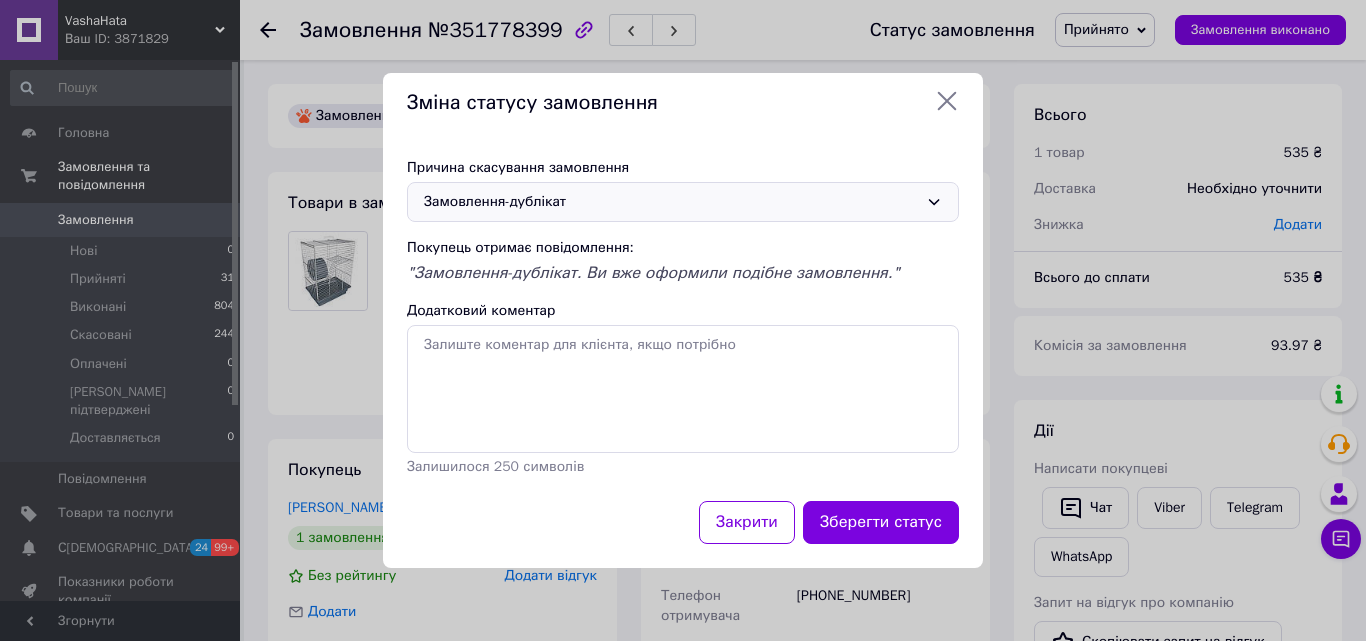 click on "Зберегти статус" at bounding box center [881, 522] 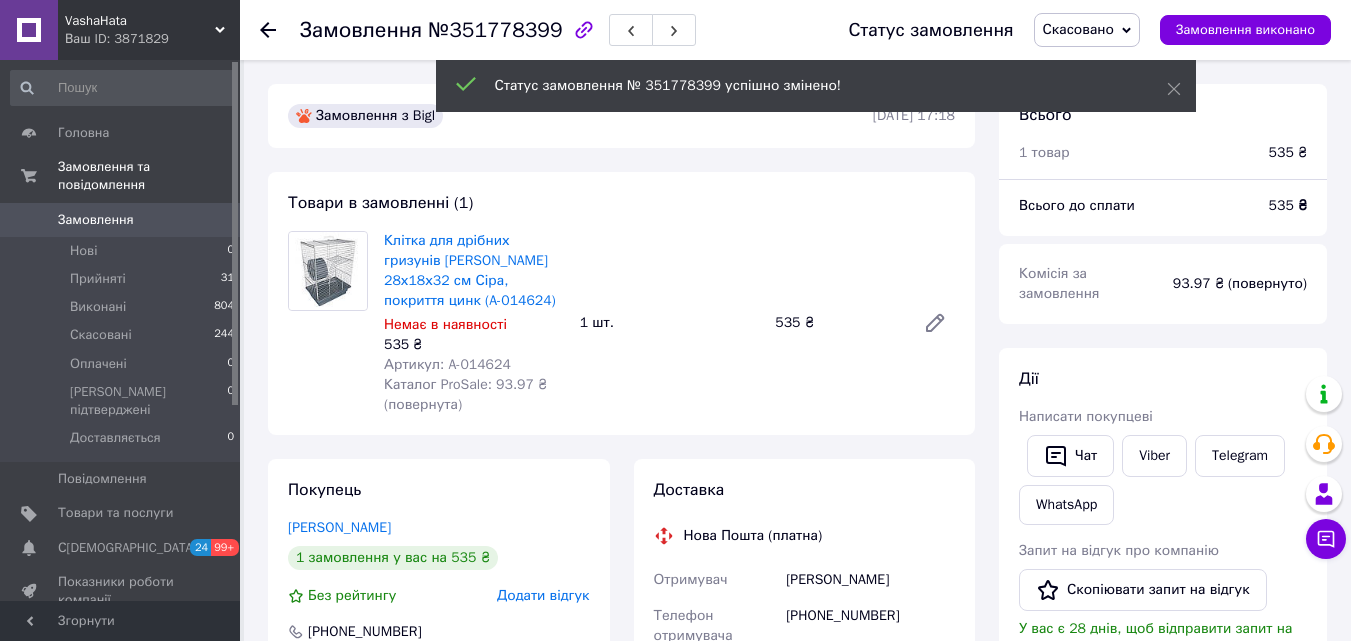 click 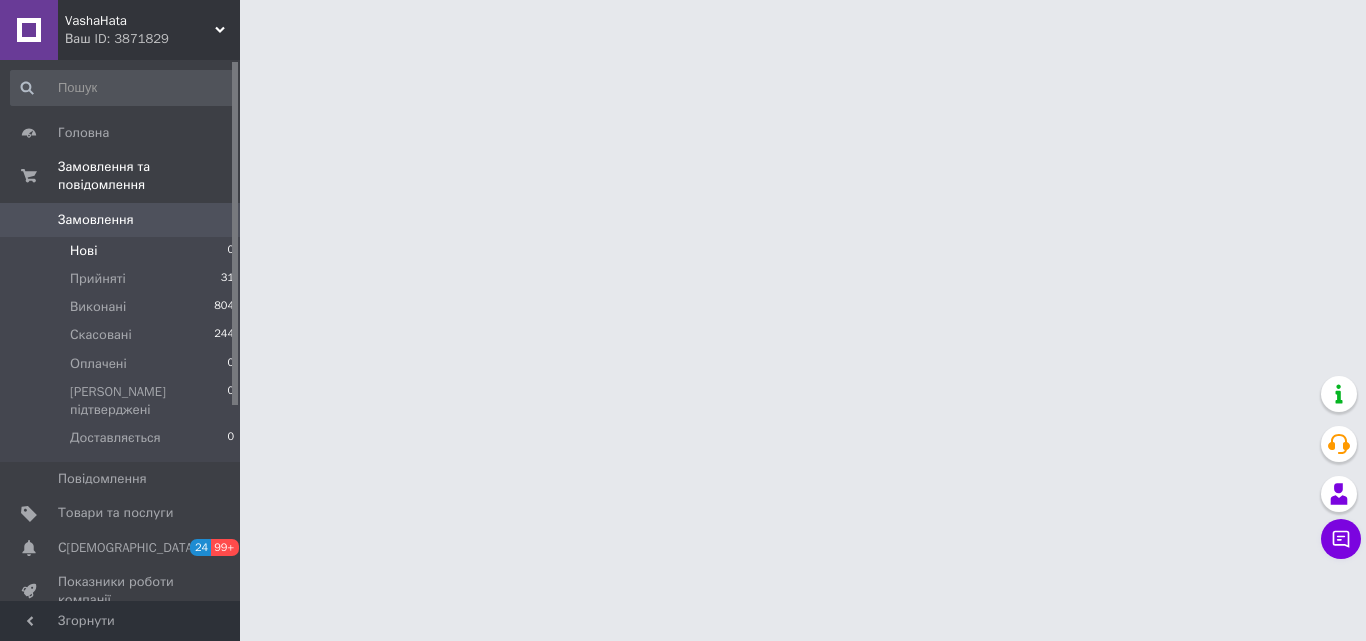 click on "Нові 0" at bounding box center [123, 251] 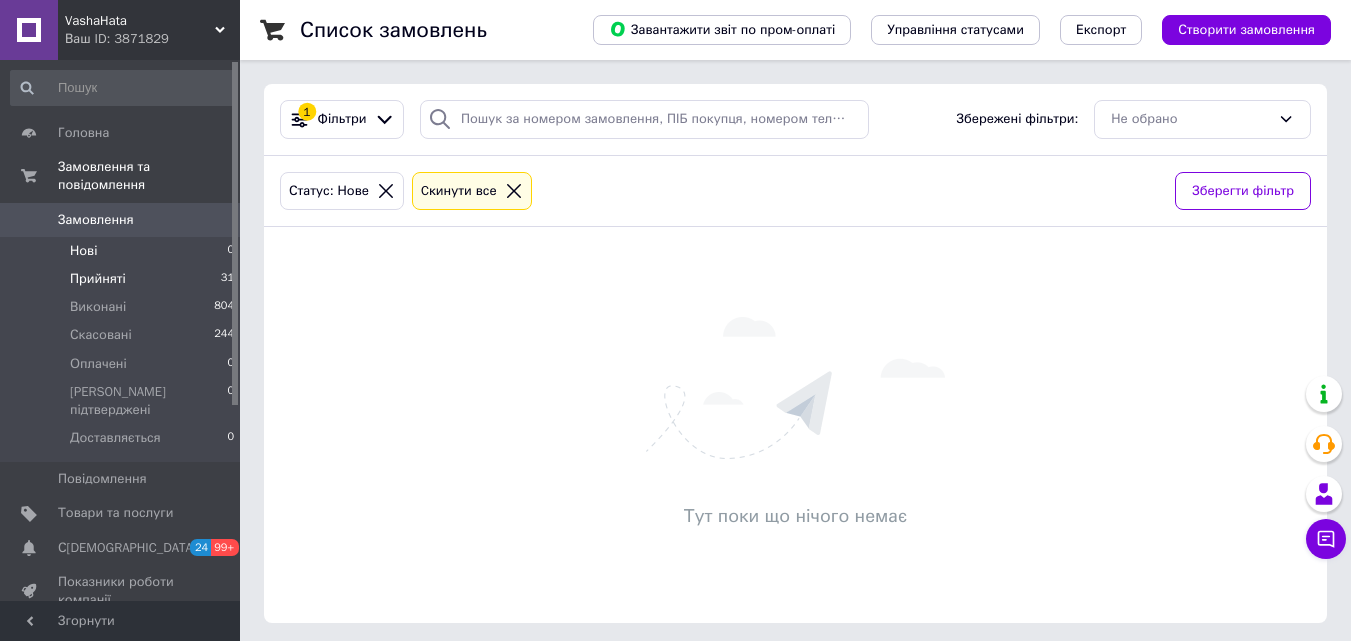 click on "Прийняті 31" at bounding box center (123, 279) 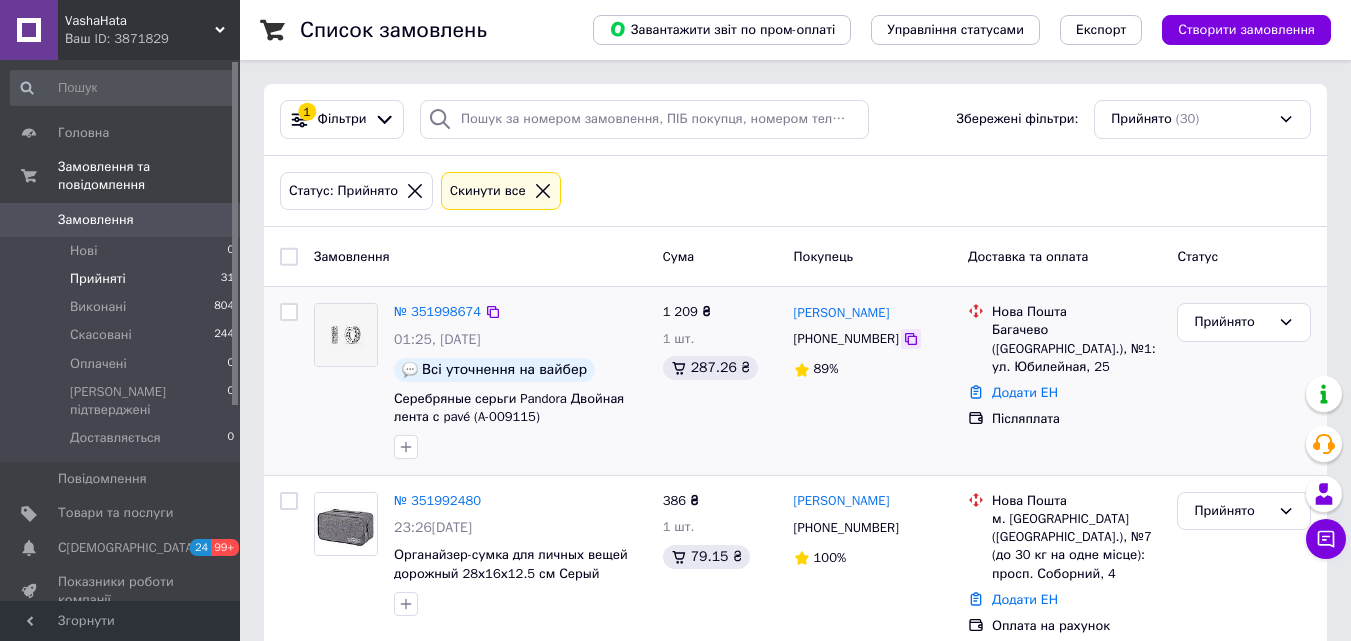 click 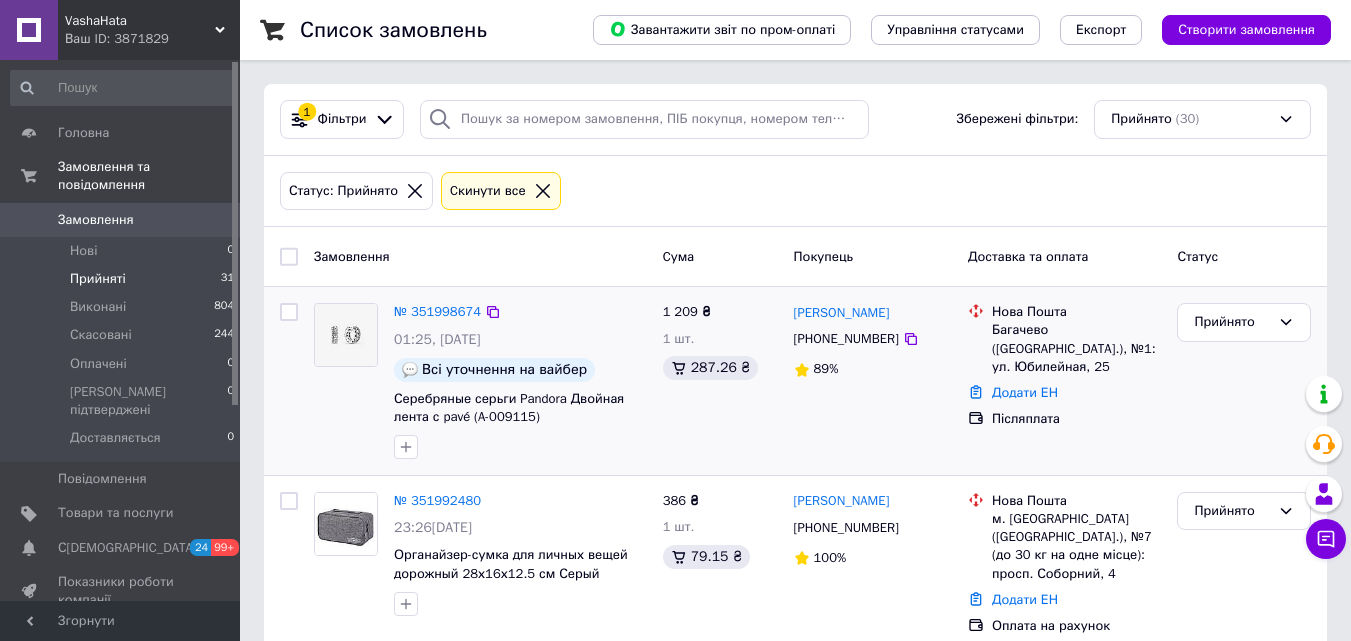 drag, startPoint x: 898, startPoint y: 309, endPoint x: 791, endPoint y: 310, distance: 107.00467 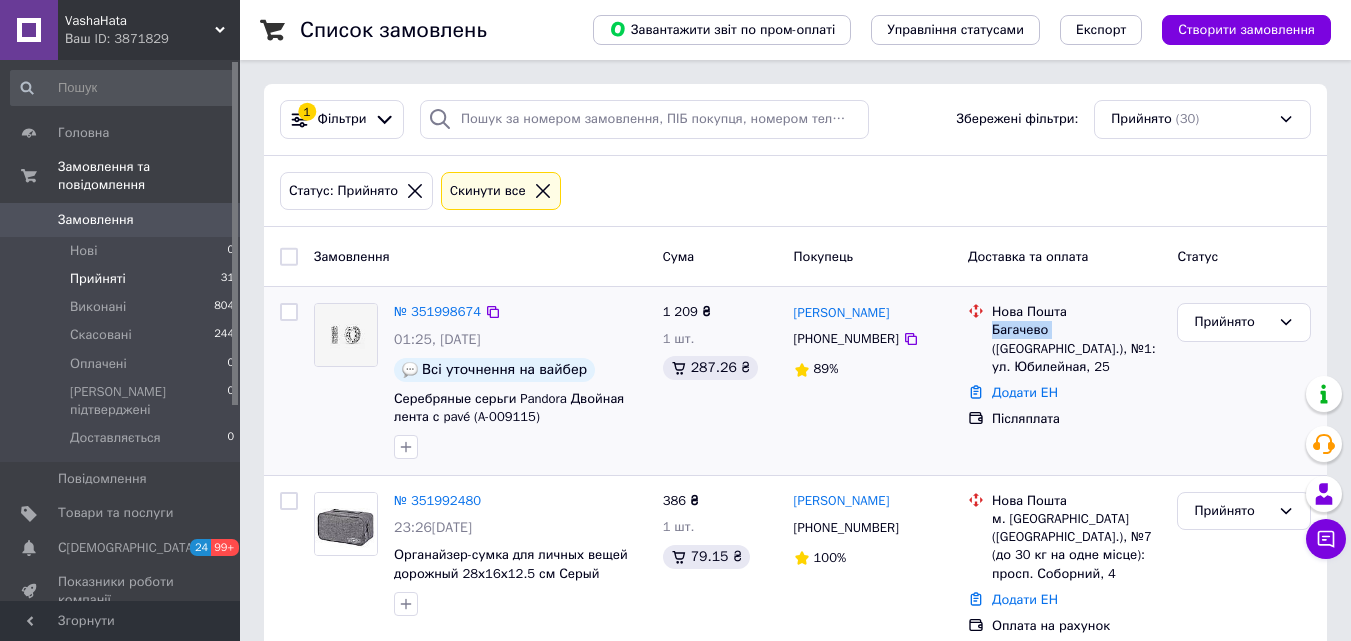 drag, startPoint x: 993, startPoint y: 329, endPoint x: 1049, endPoint y: 337, distance: 56.568542 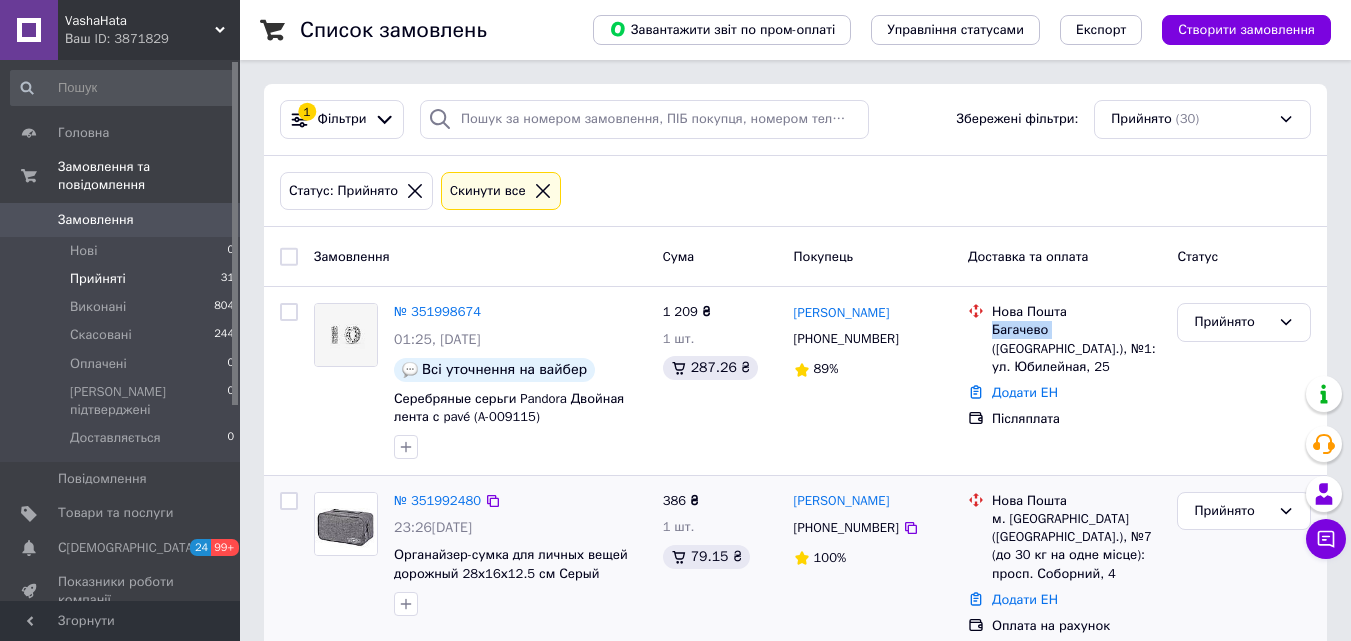 copy on "Багачево" 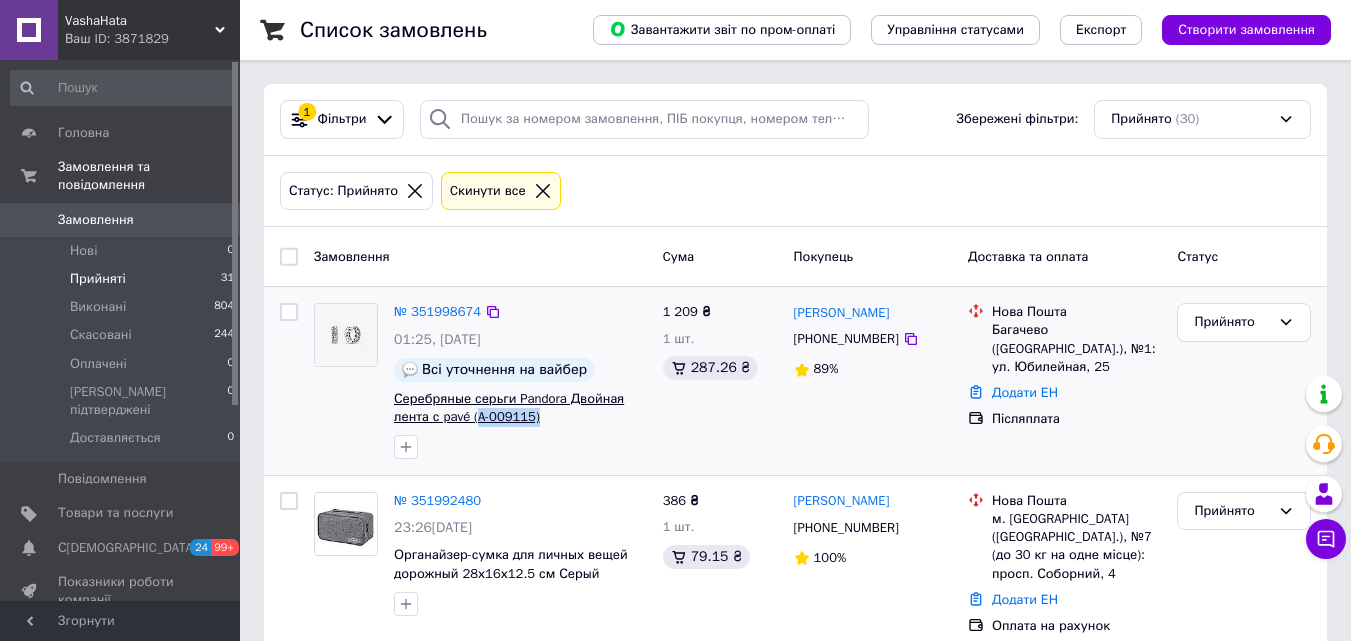 drag, startPoint x: 560, startPoint y: 431, endPoint x: 477, endPoint y: 424, distance: 83.294655 